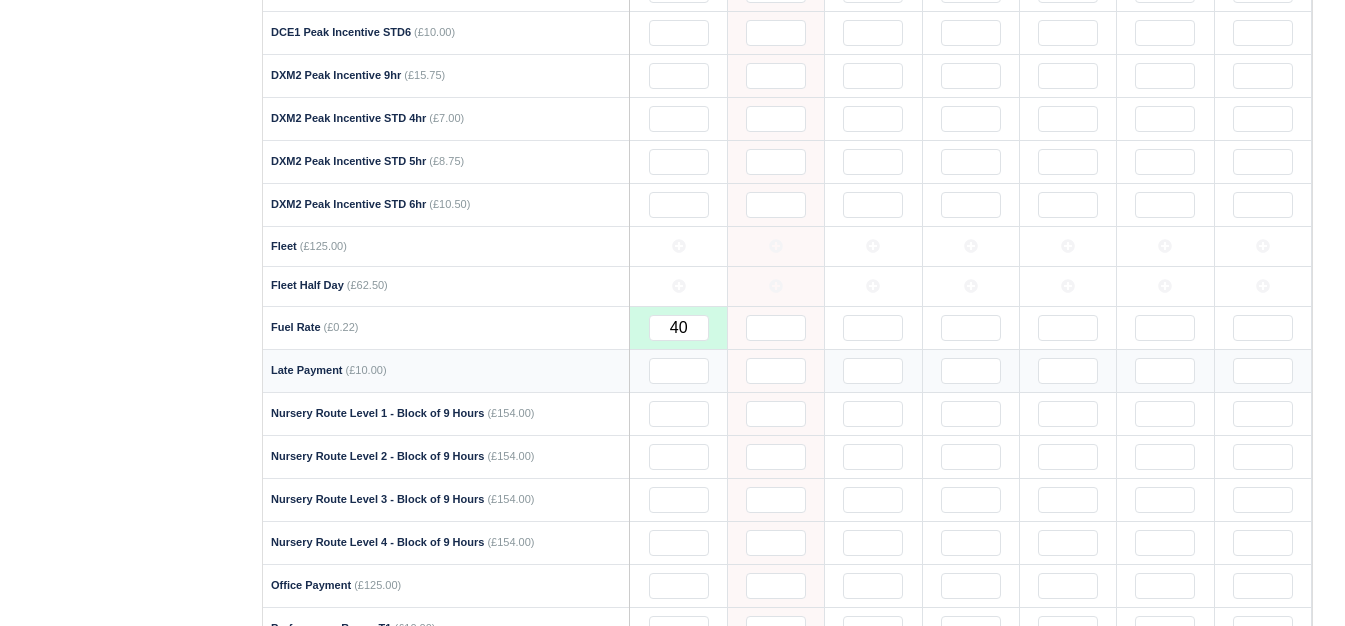 scroll, scrollTop: 1136, scrollLeft: 0, axis: vertical 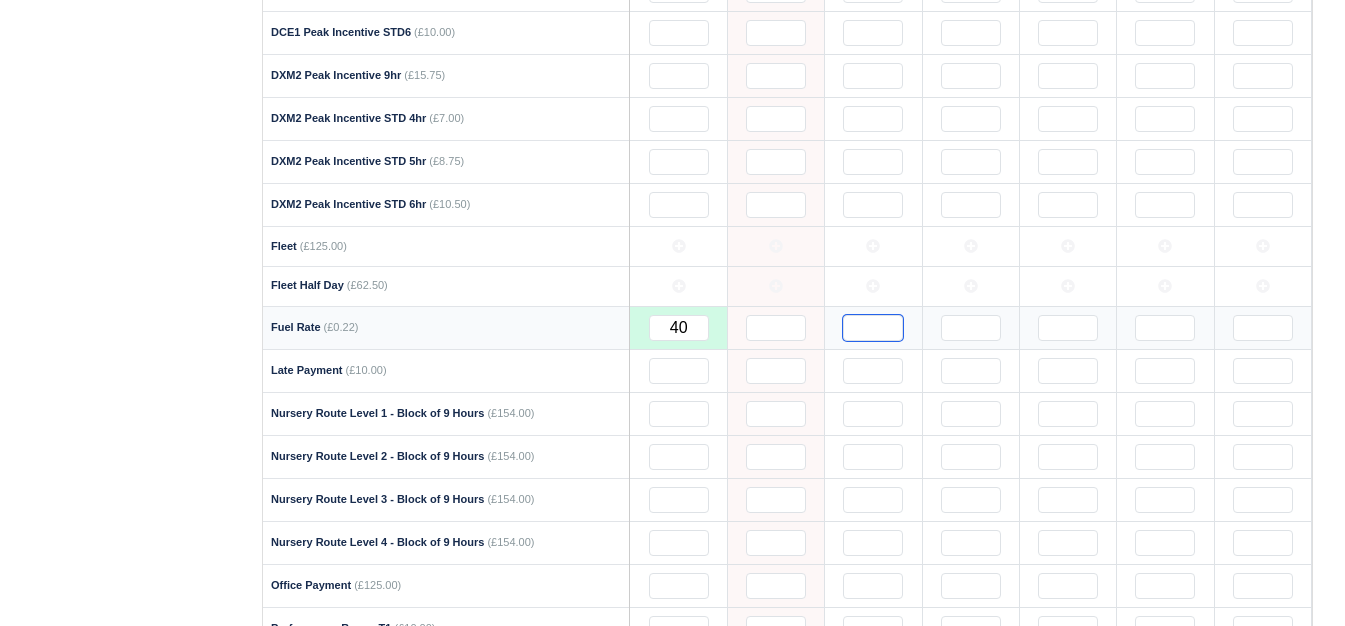 click at bounding box center [873, 328] 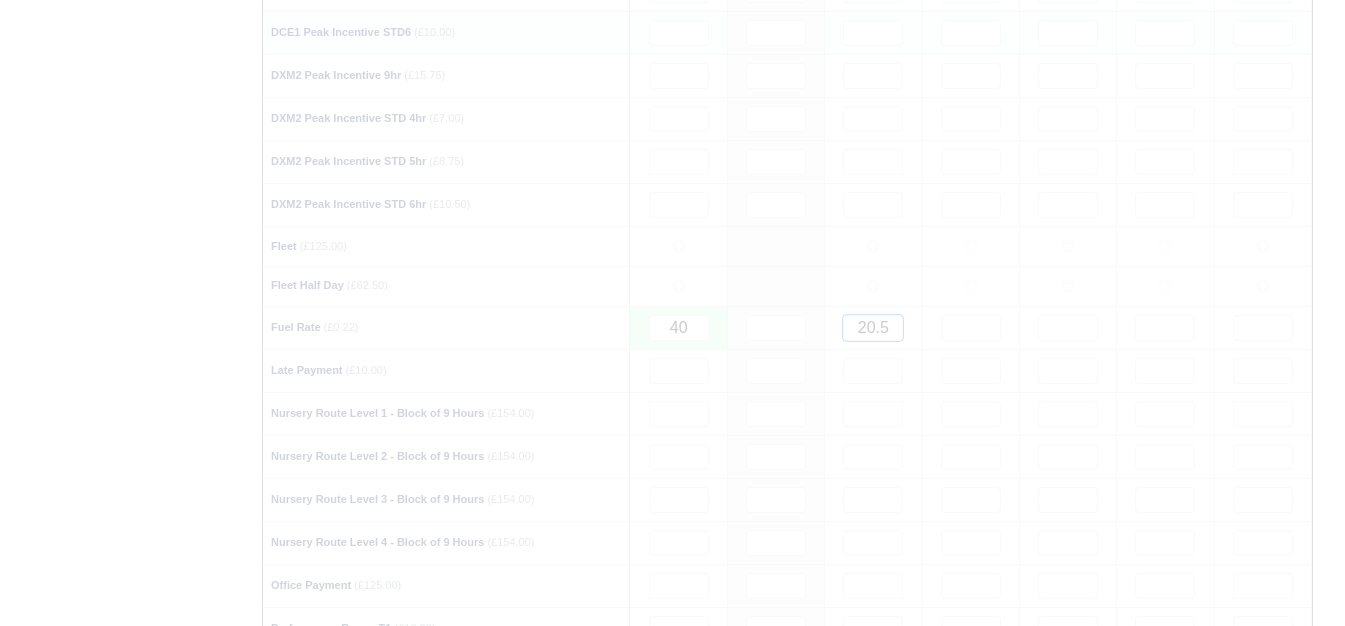 type 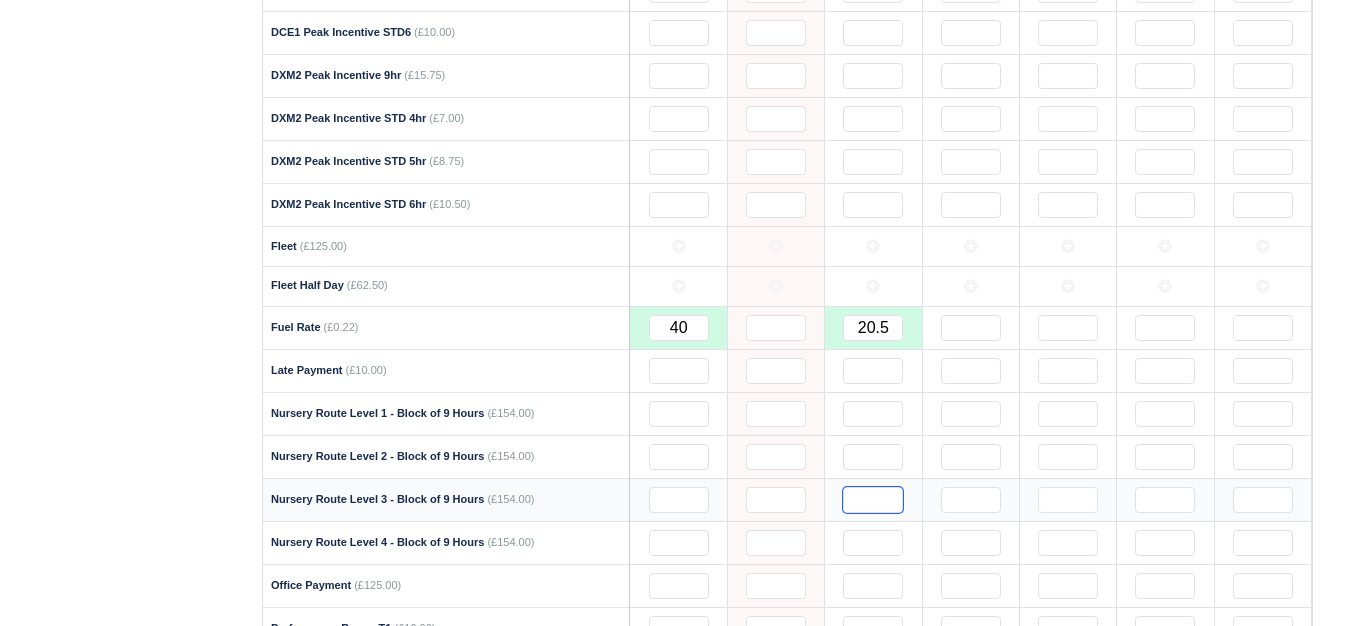 click at bounding box center [873, 500] 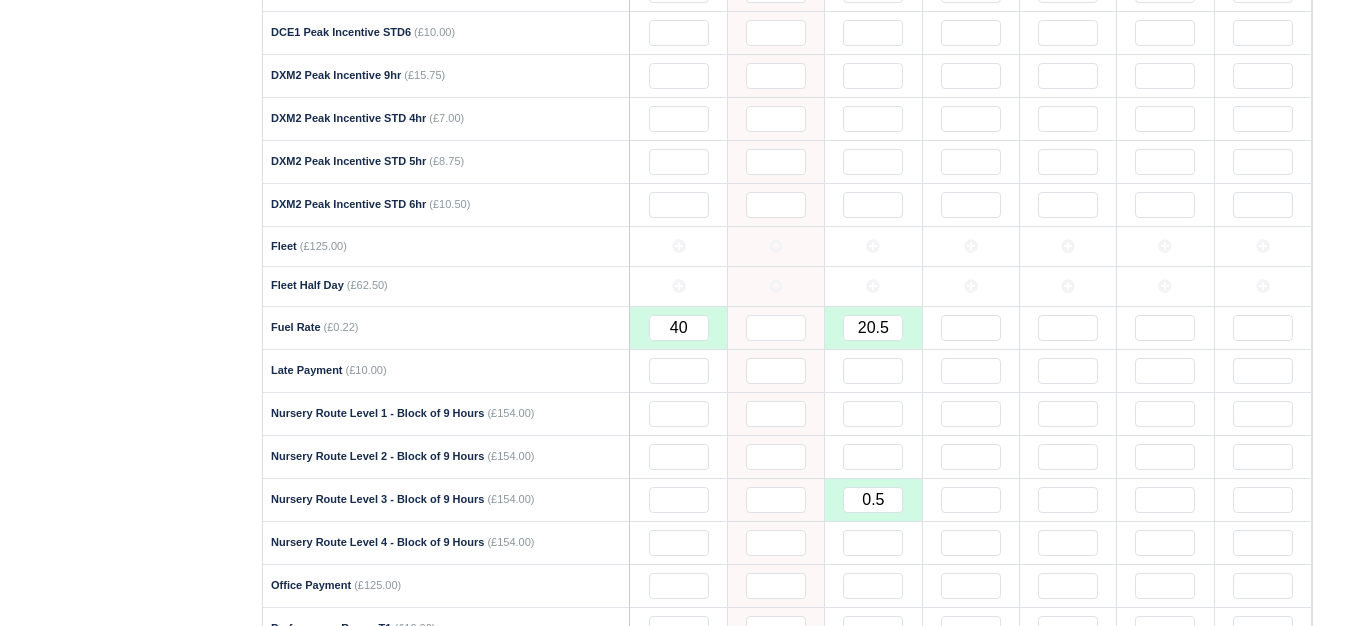 click on "Details
Timesheet
Invoices
Wallet
Customer Escalations
Notes
Attendance
Documents" at bounding box center (131, 670) 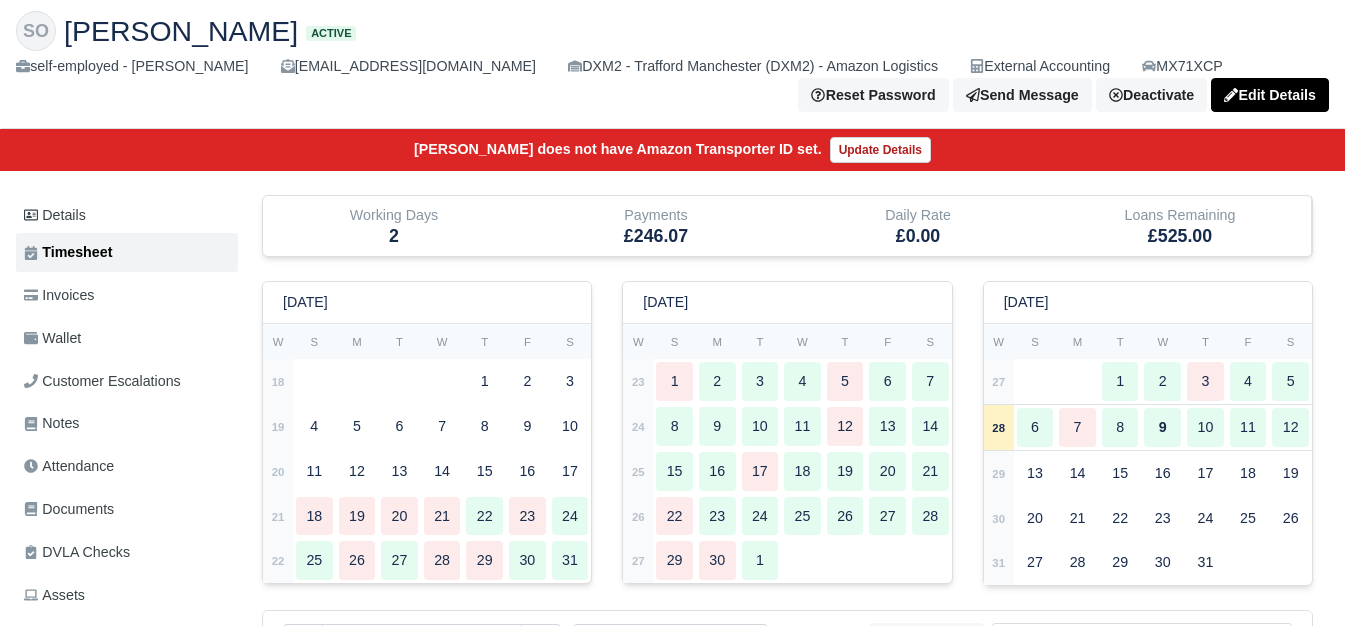 scroll, scrollTop: 0, scrollLeft: 0, axis: both 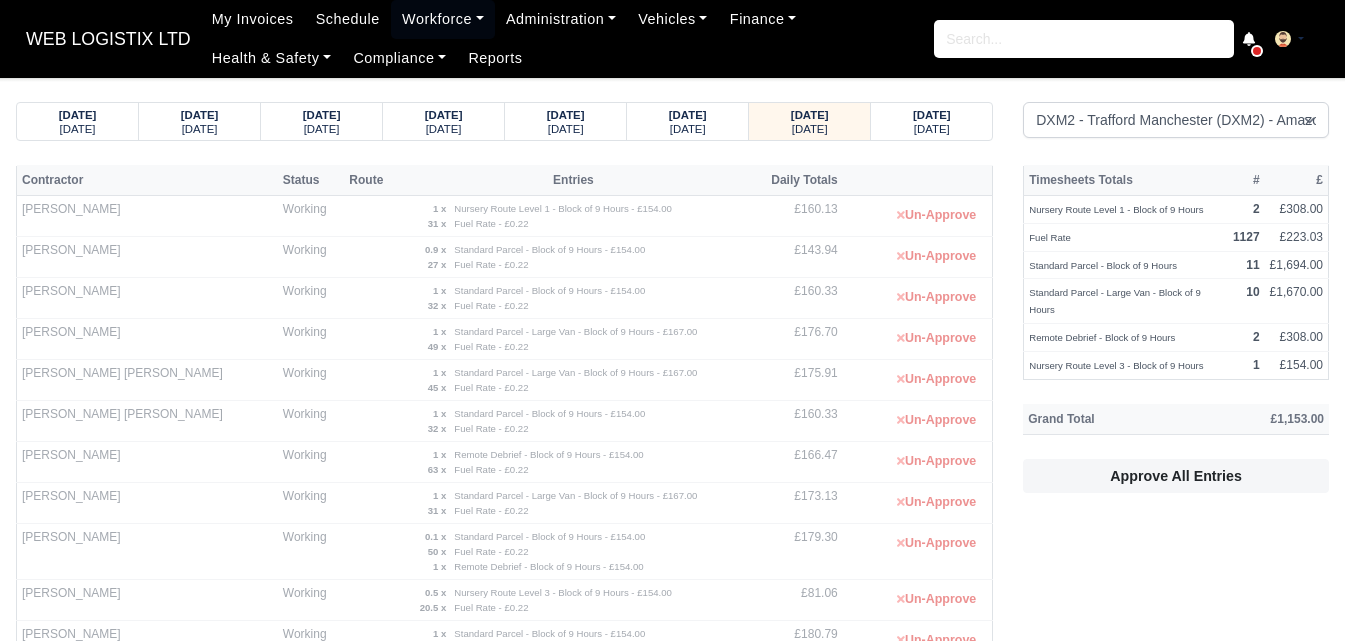 select on "1" 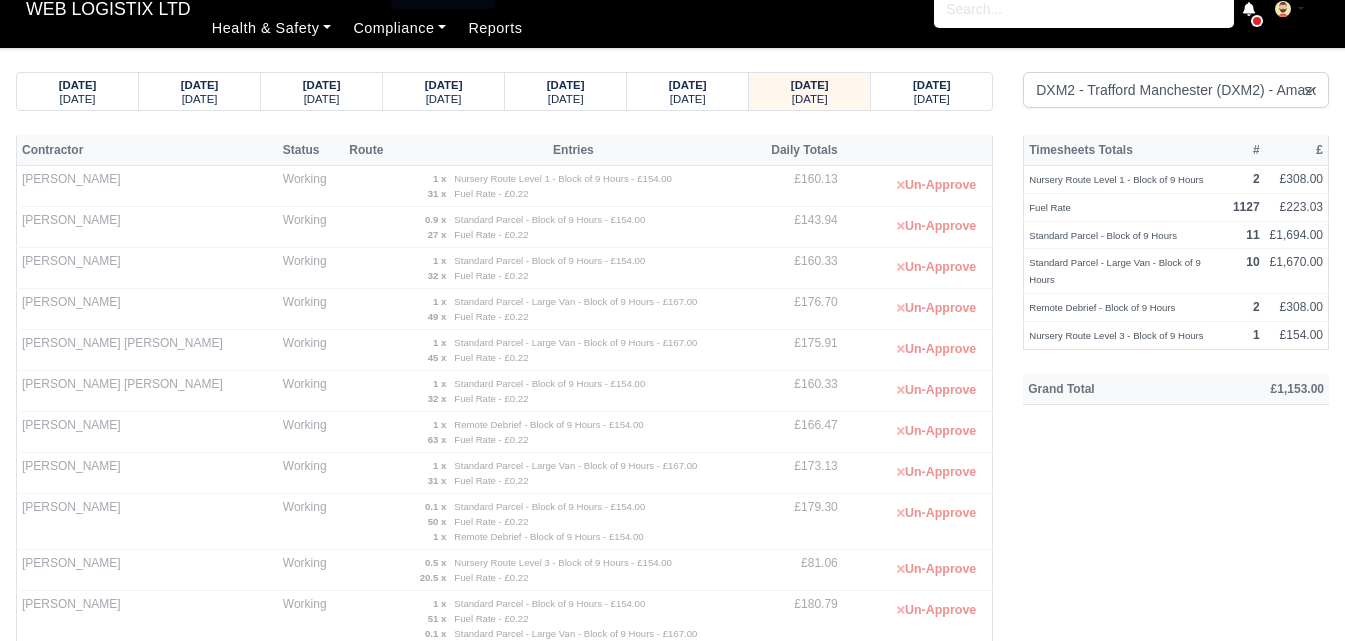 scroll, scrollTop: 0, scrollLeft: 0, axis: both 